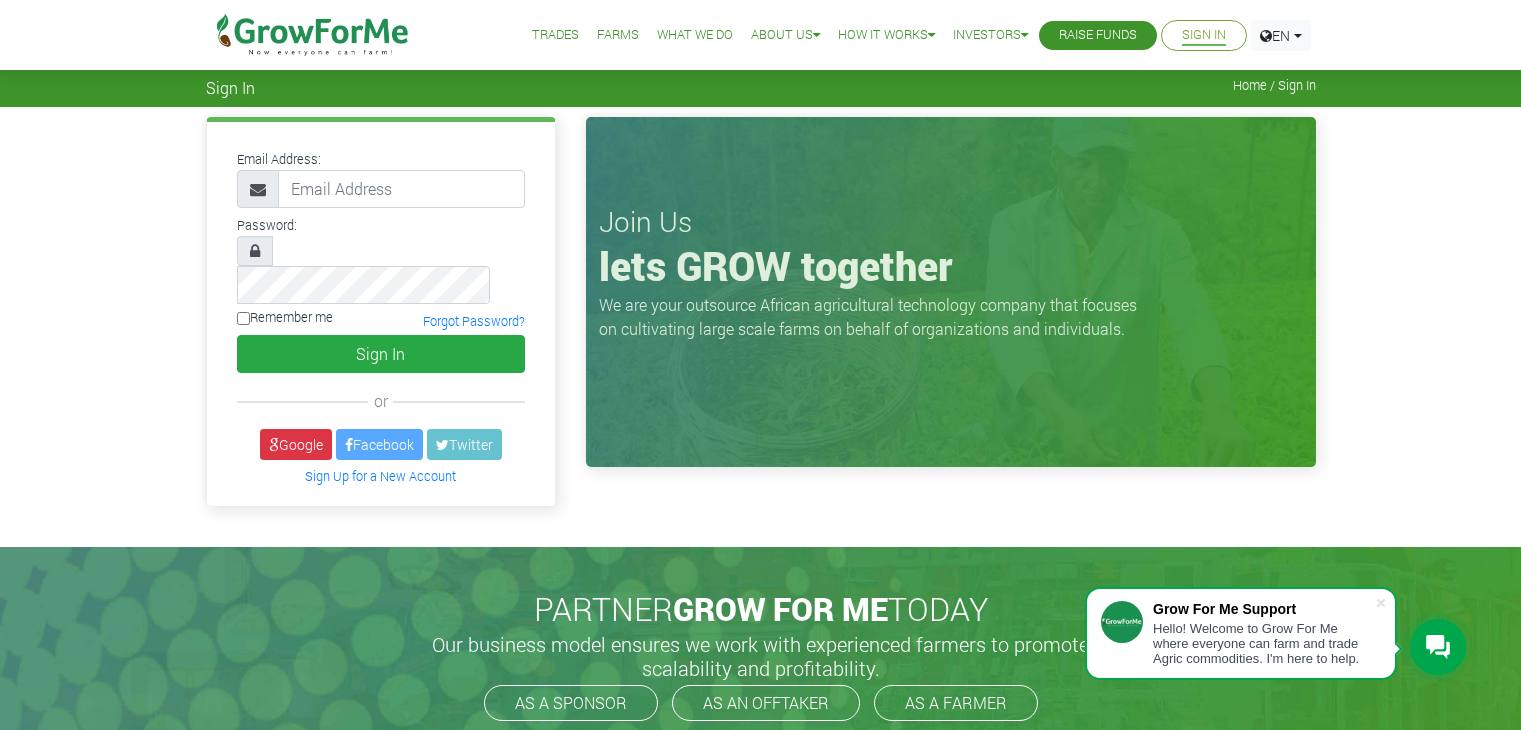 scroll, scrollTop: 0, scrollLeft: 0, axis: both 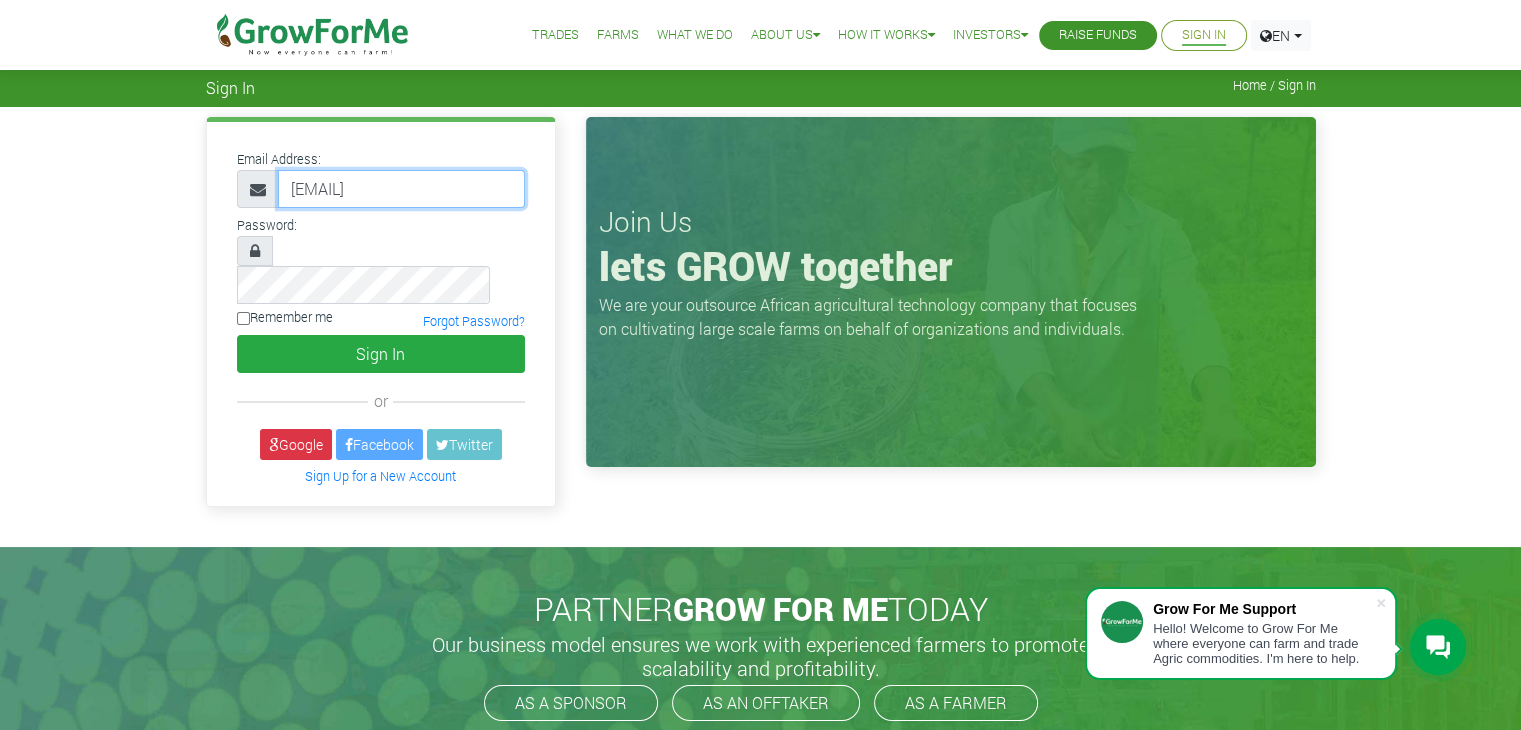 click on "sarahshavonda@gmail.com" at bounding box center [401, 189] 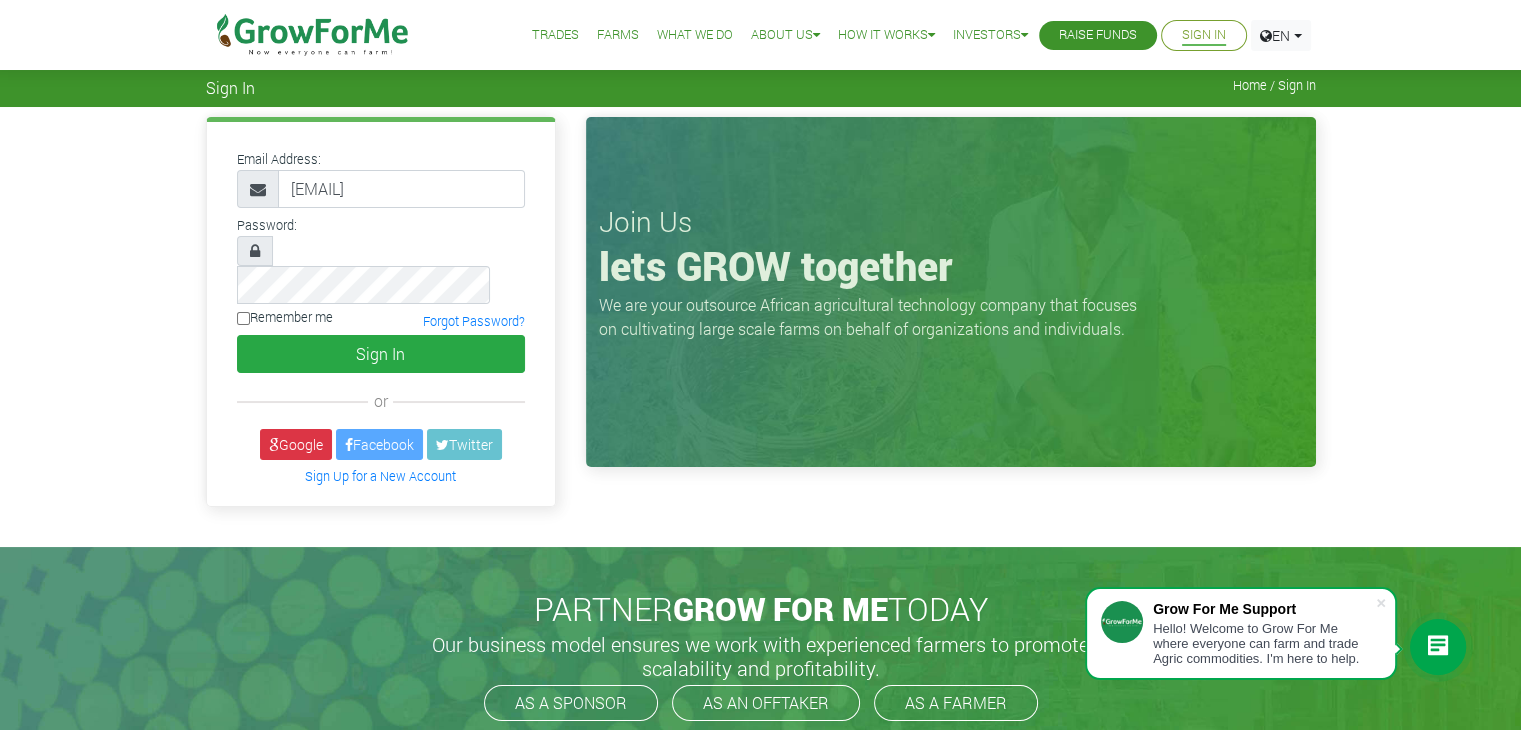type on "sarahshavonda@gmail.com" 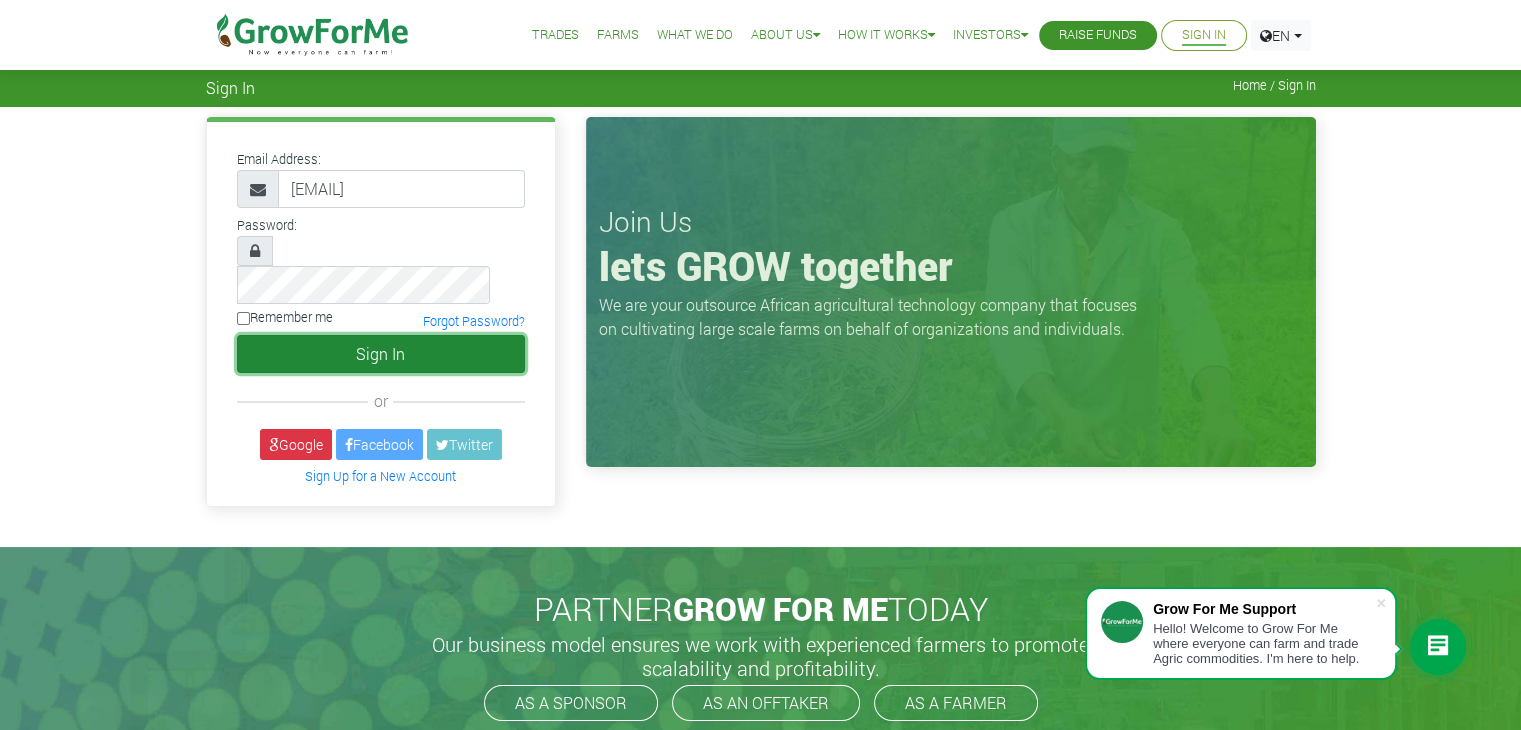 click on "Sign In" at bounding box center [381, 354] 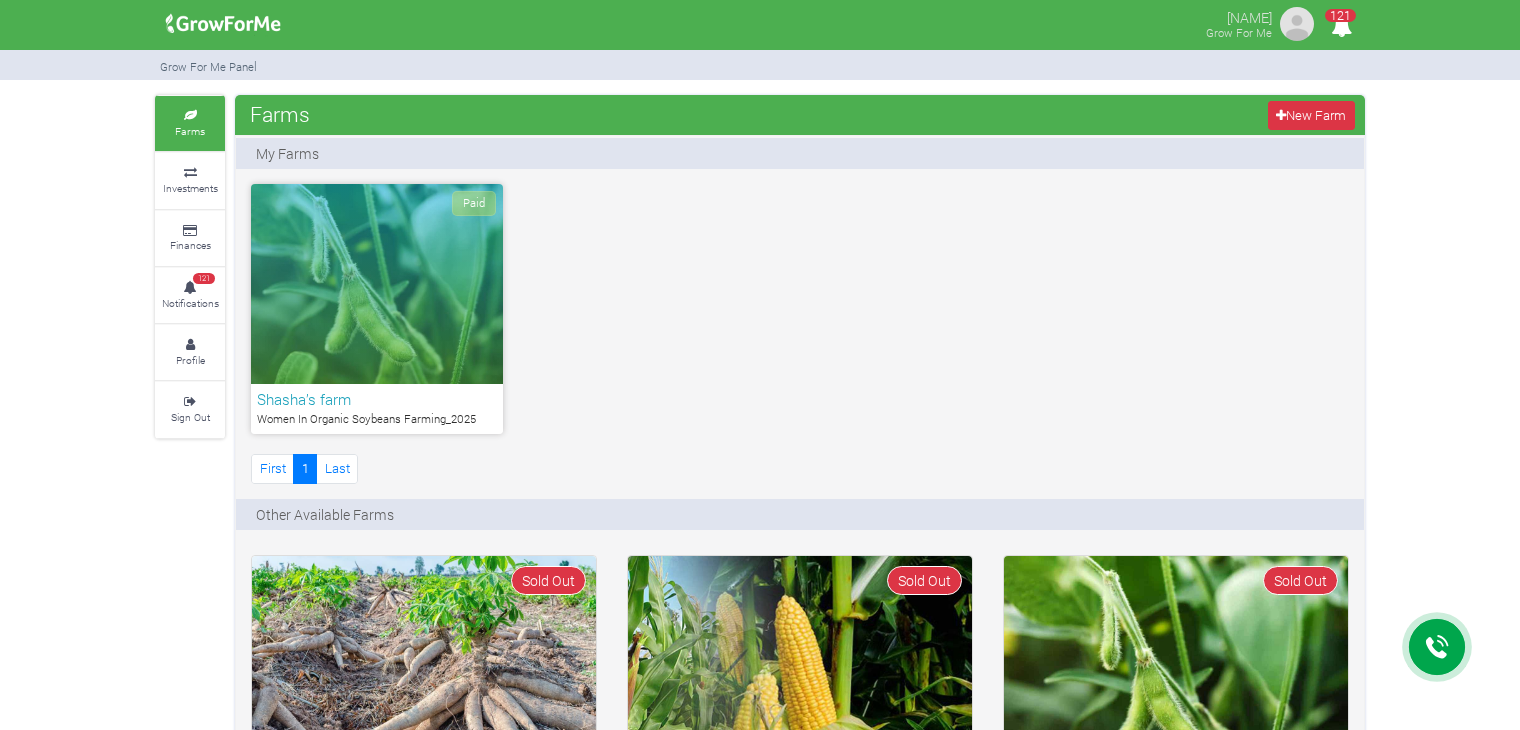 scroll, scrollTop: 0, scrollLeft: 0, axis: both 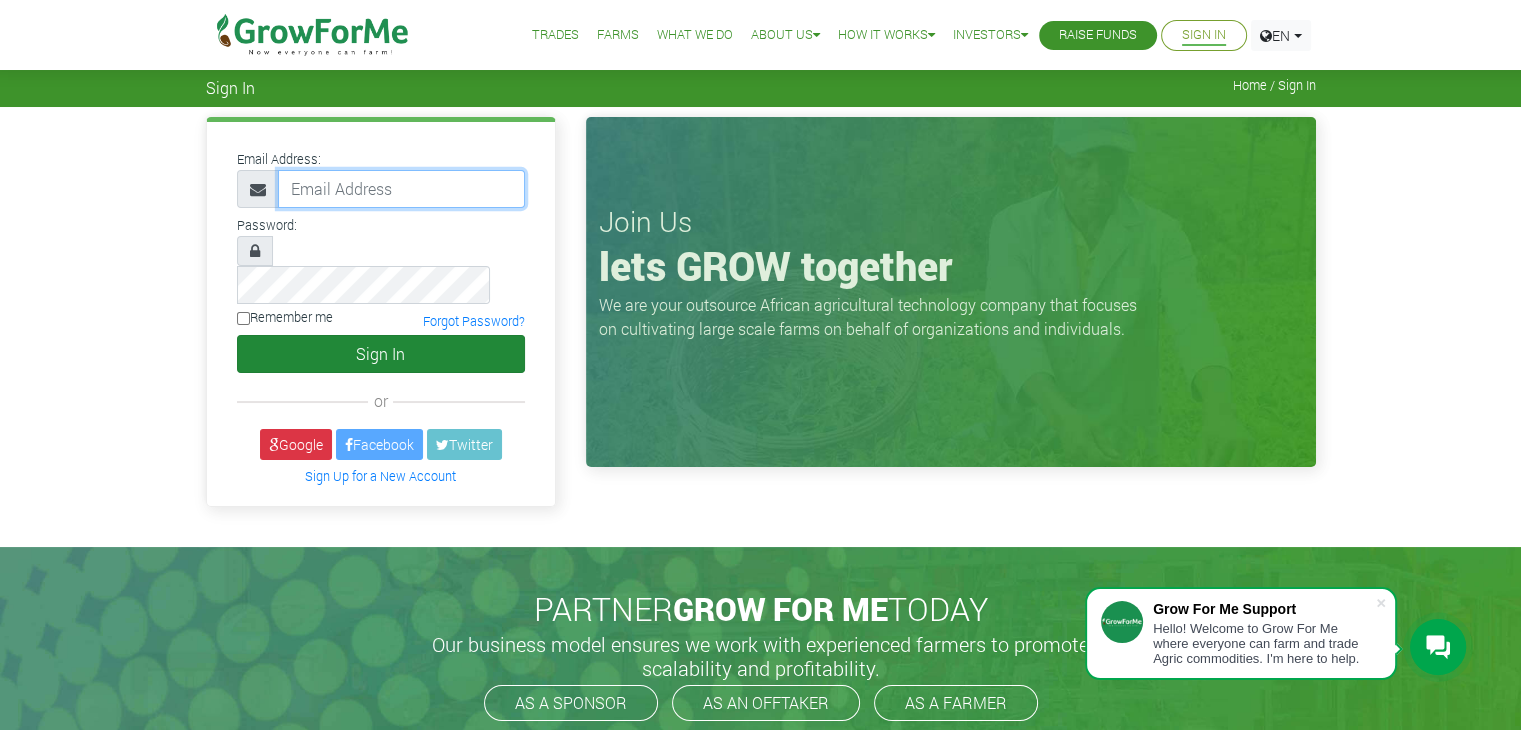 type on "[EMAIL]" 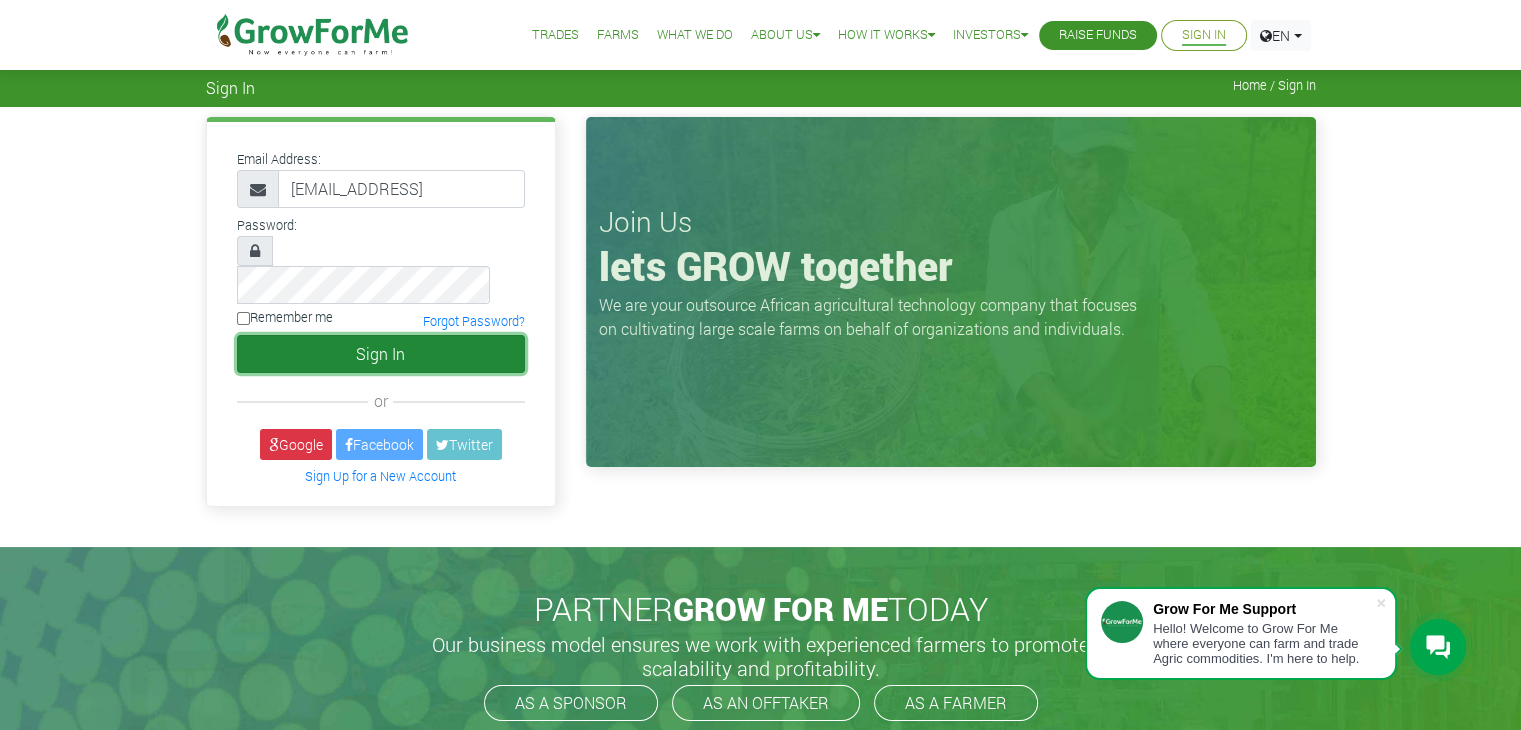 click on "Sign In" at bounding box center (381, 354) 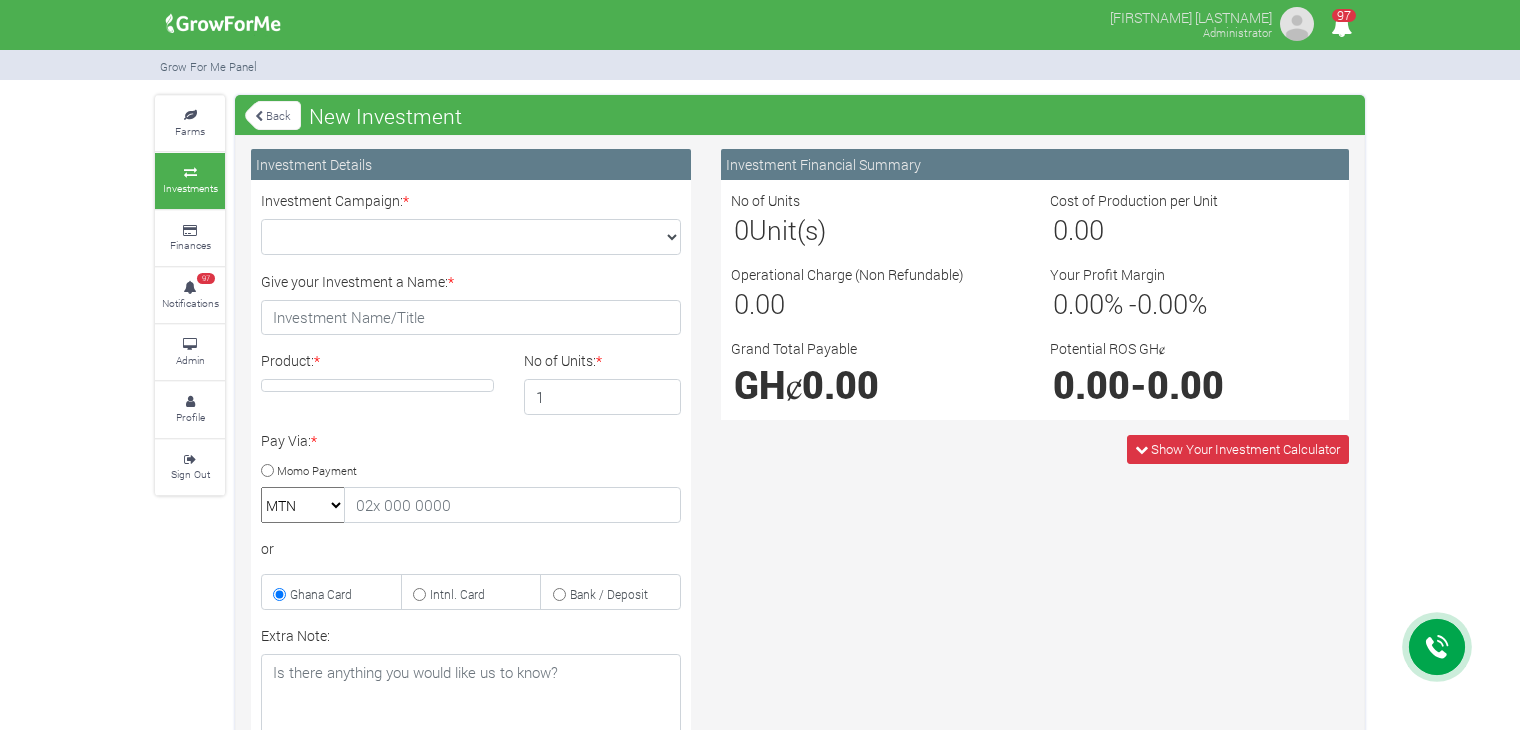 scroll, scrollTop: 0, scrollLeft: 0, axis: both 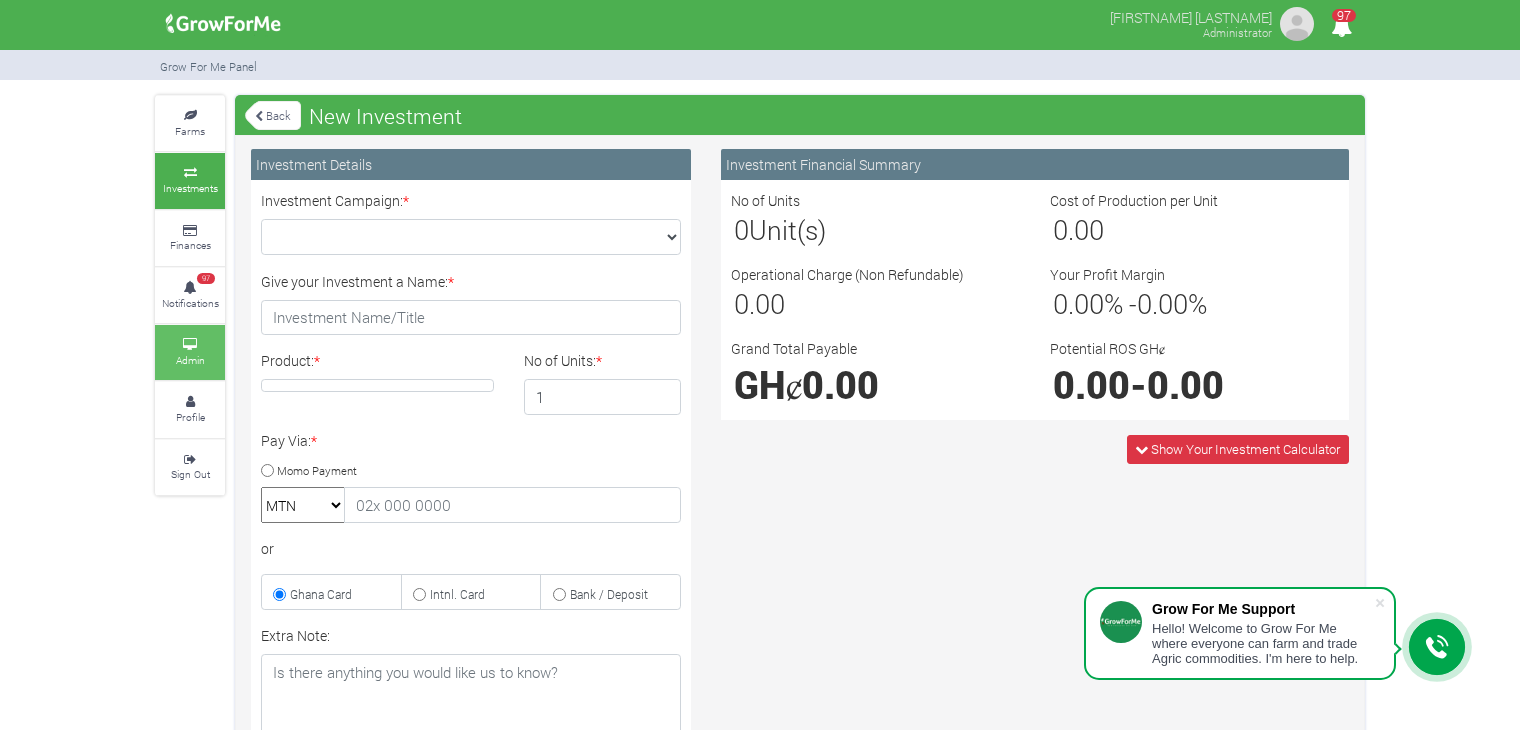 click on "Admin" at bounding box center (190, 352) 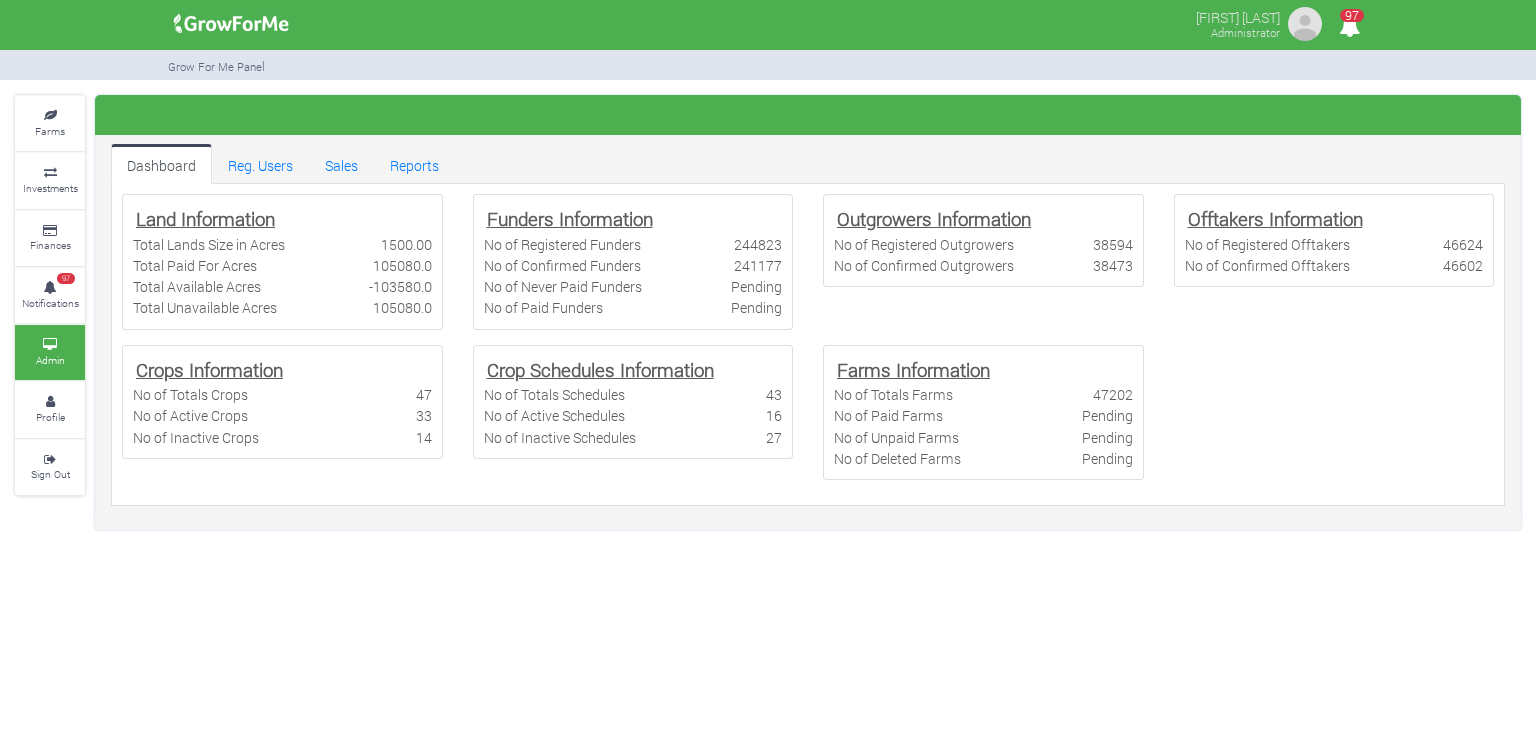 scroll, scrollTop: 0, scrollLeft: 0, axis: both 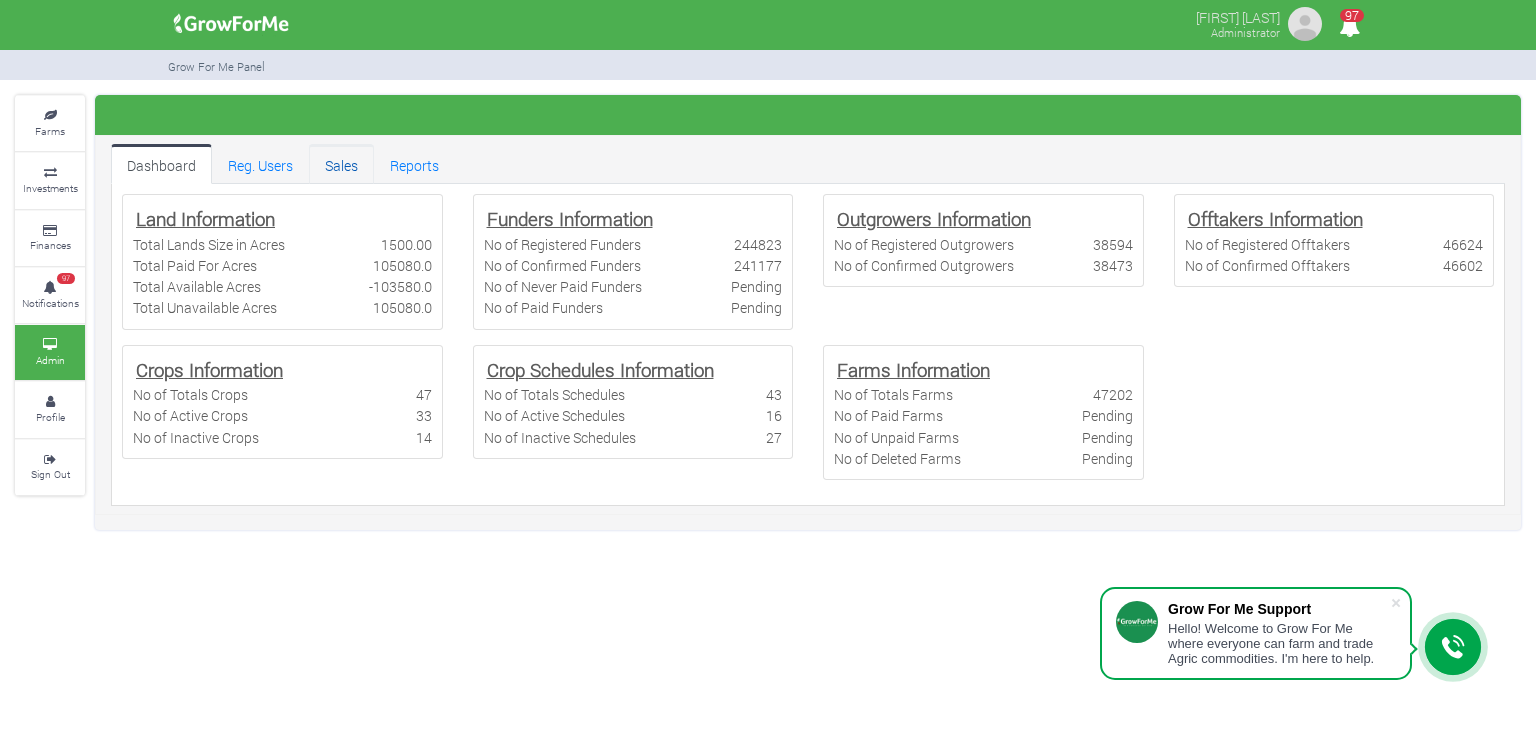 click on "Sales" at bounding box center (341, 164) 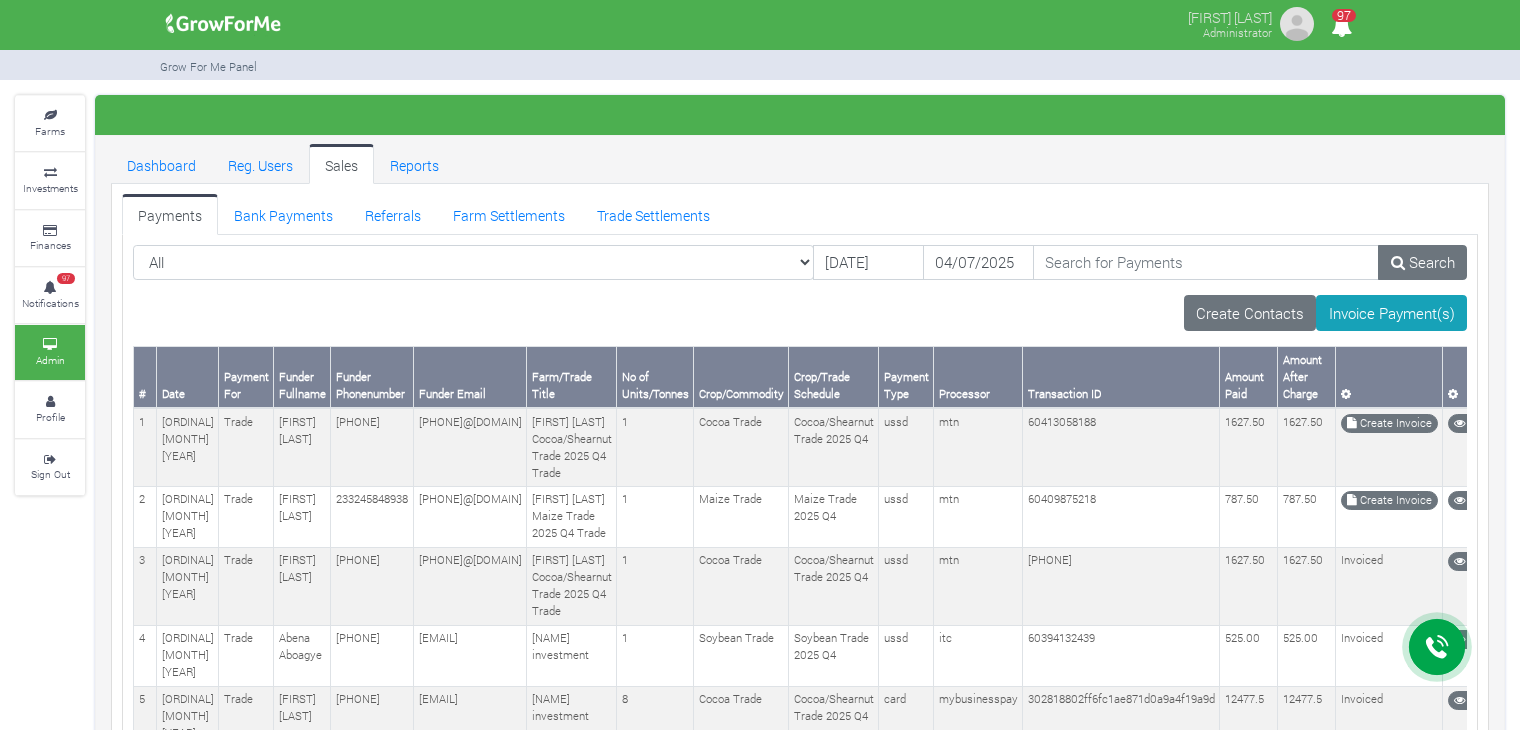 scroll, scrollTop: 0, scrollLeft: 0, axis: both 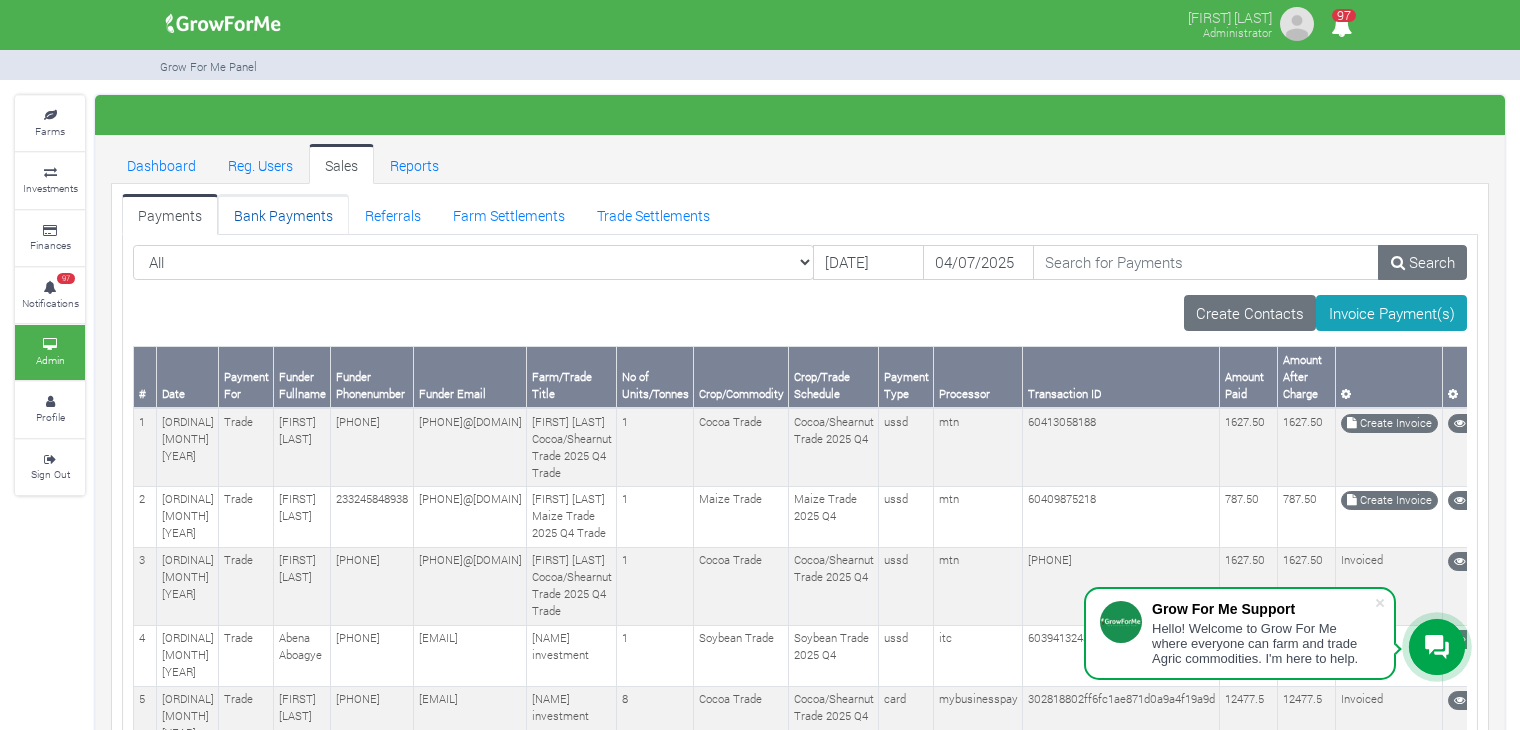 click on "Bank Payments" at bounding box center (283, 214) 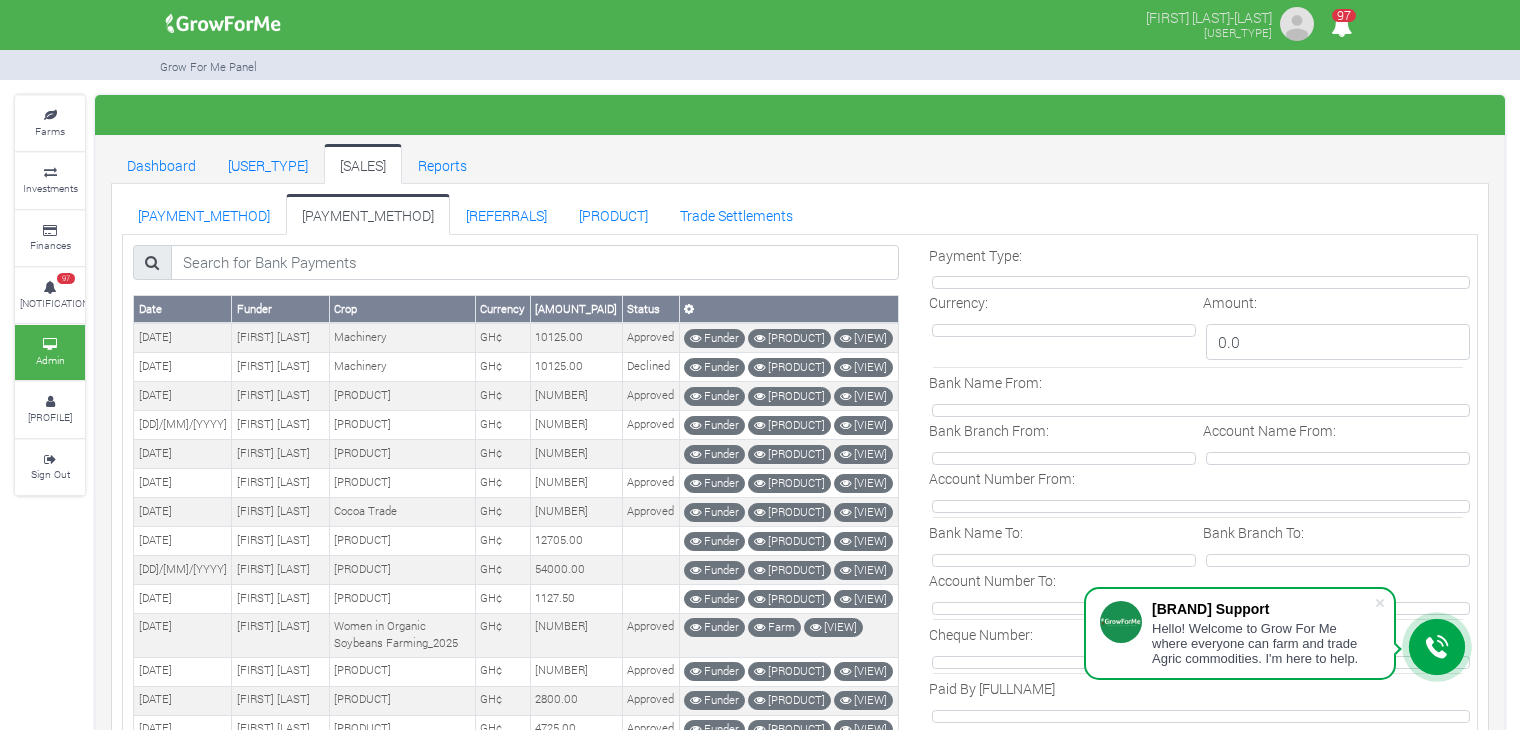 scroll, scrollTop: 0, scrollLeft: 0, axis: both 